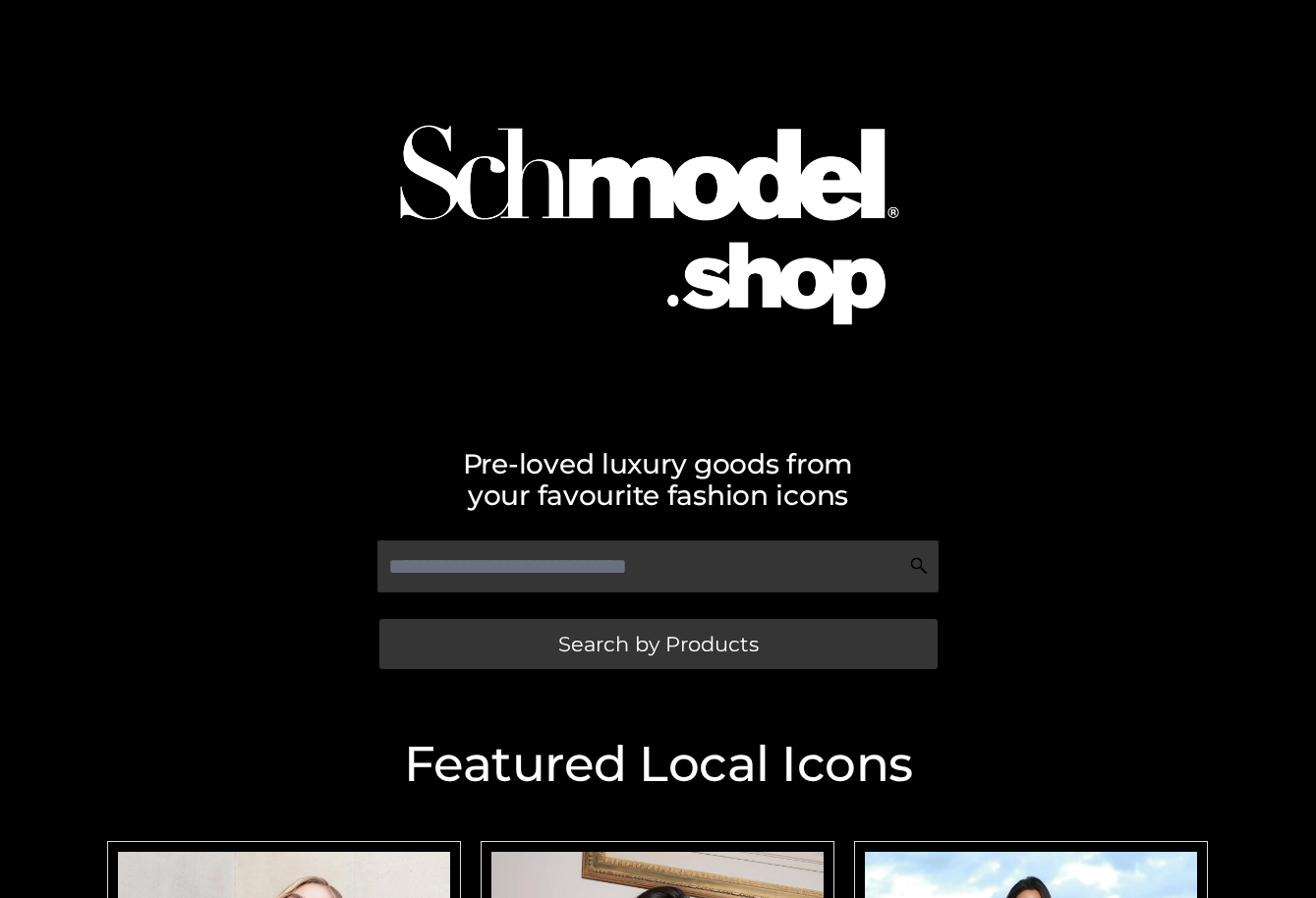 scroll, scrollTop: 0, scrollLeft: 0, axis: both 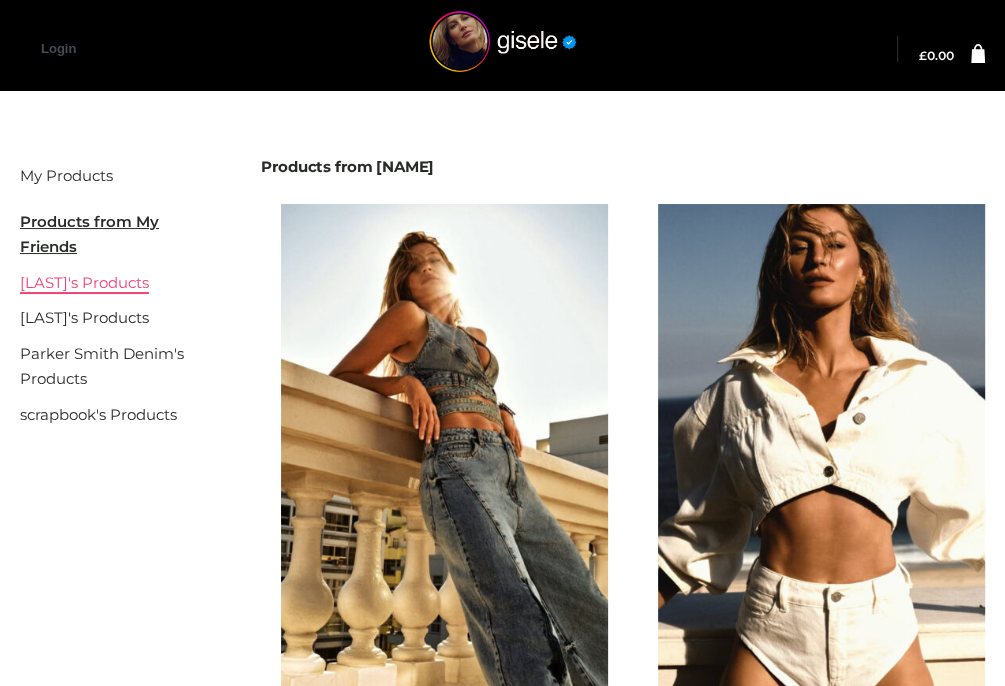 click on "gemmachan's Products" at bounding box center (84, 282) 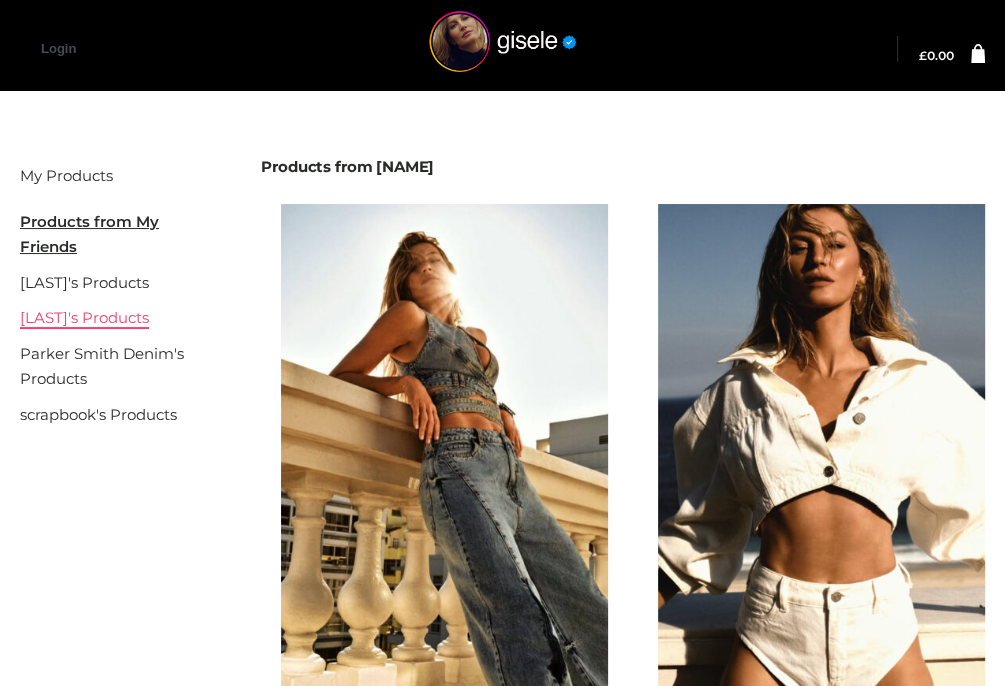 click on "rosiehw's Products" at bounding box center (84, 317) 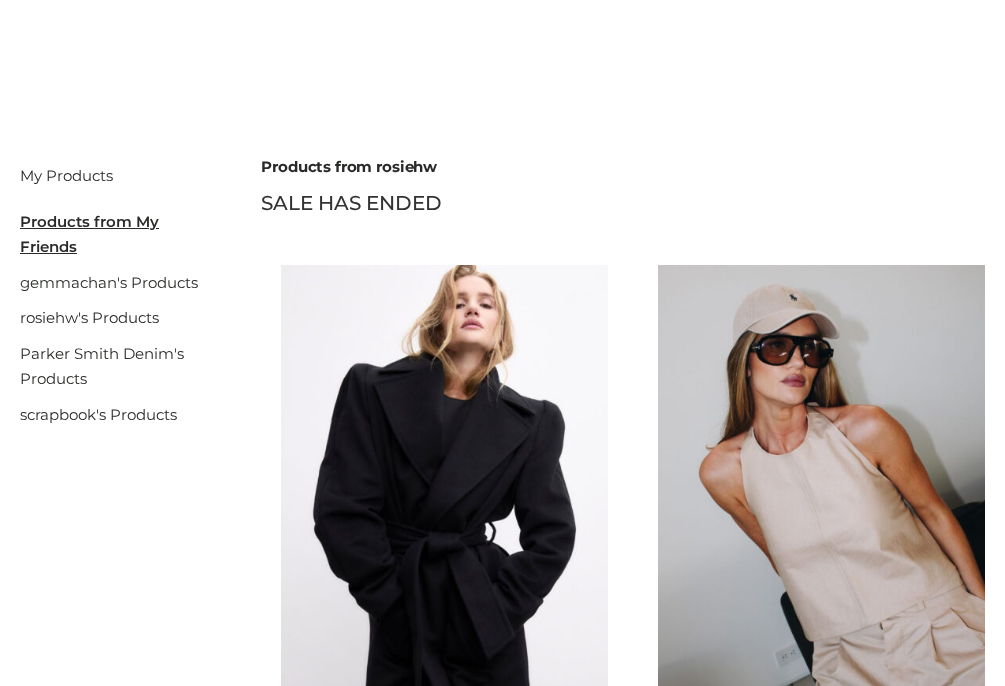 scroll, scrollTop: 0, scrollLeft: 0, axis: both 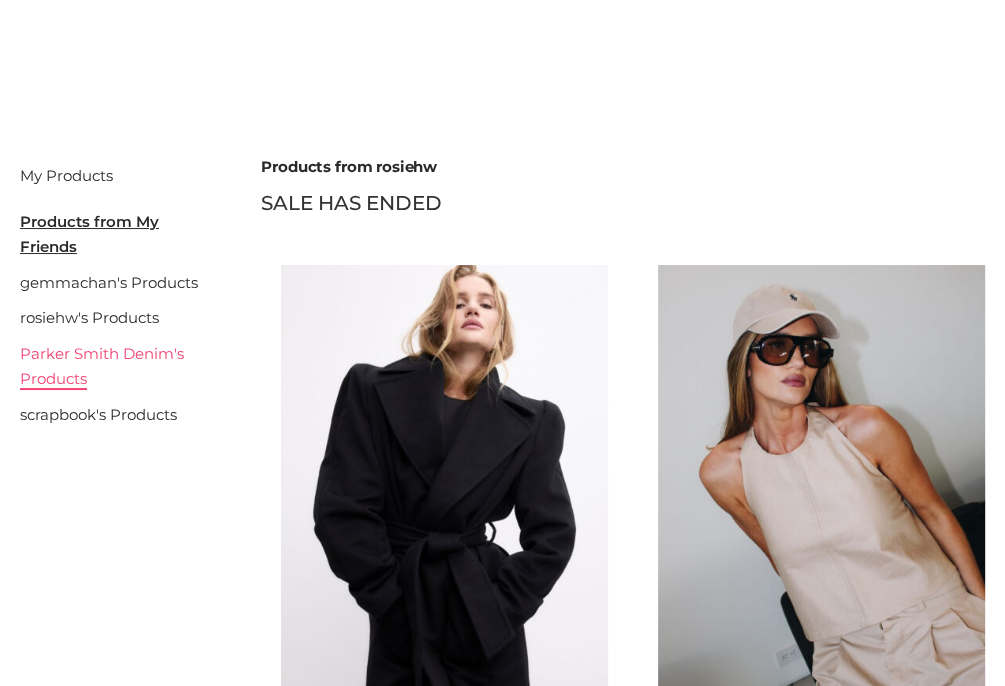 click on "Parker Smith Denim's Products" at bounding box center (102, 366) 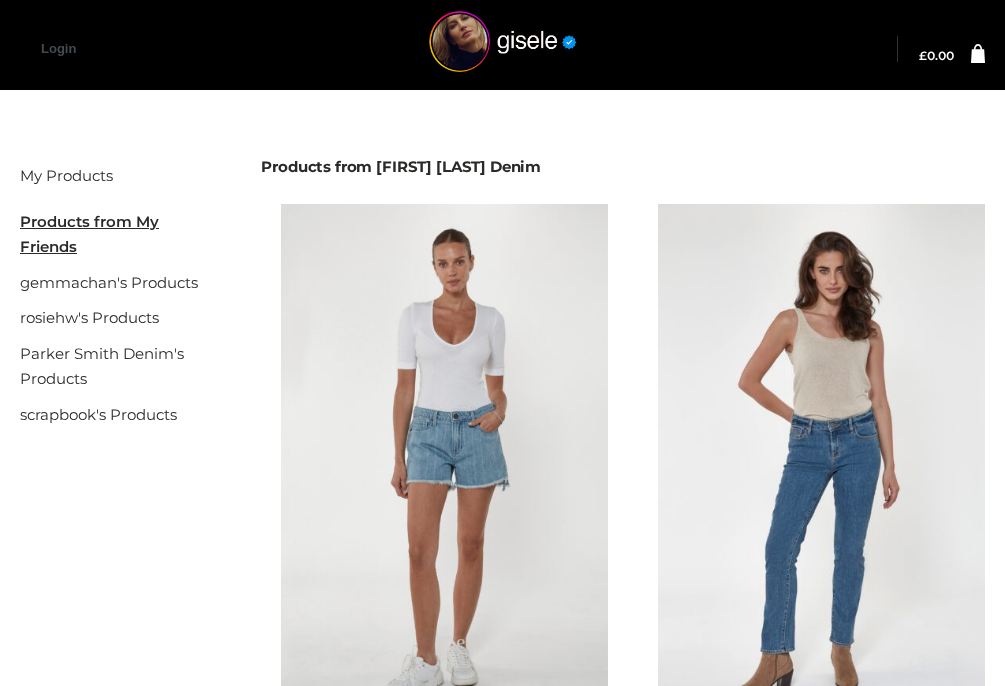 scroll, scrollTop: 0, scrollLeft: 0, axis: both 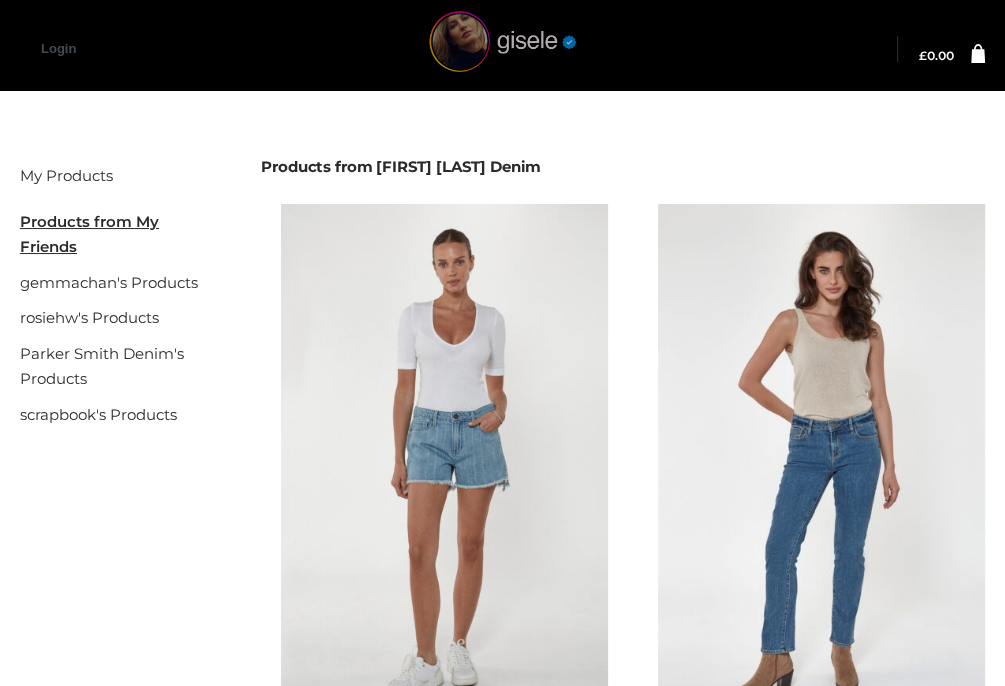 click at bounding box center [502, 49] 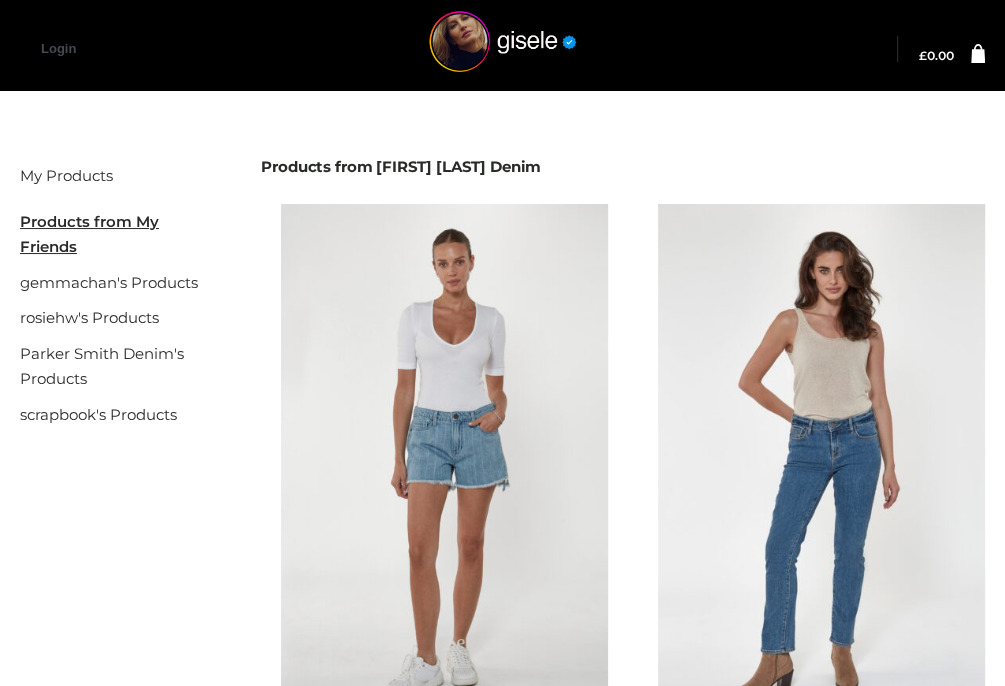 click on "Login" at bounding box center (502, 41) 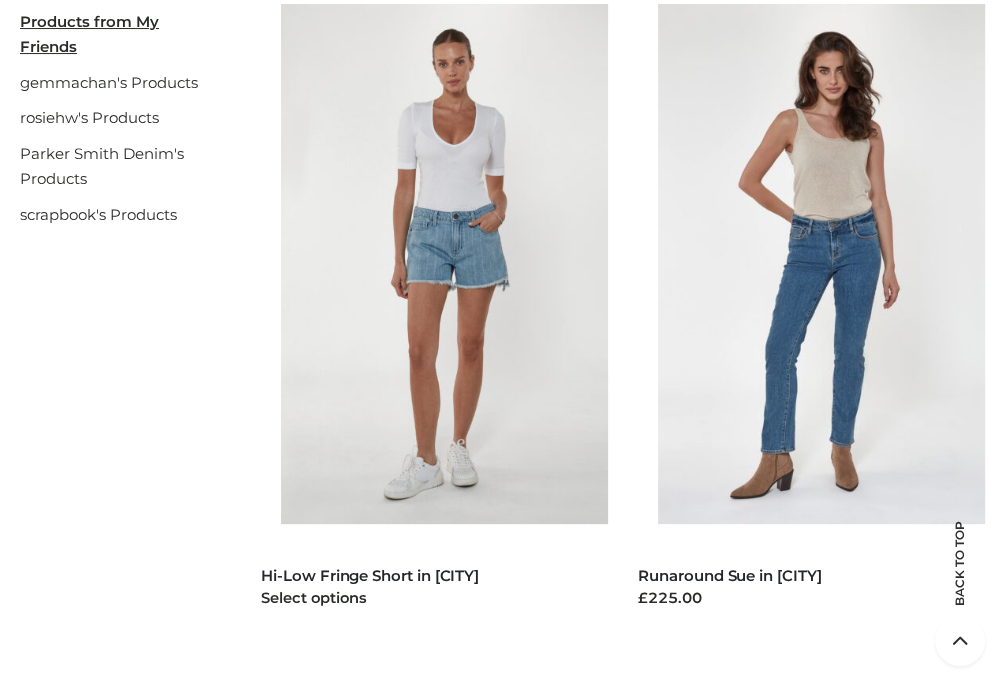 scroll, scrollTop: 0, scrollLeft: 0, axis: both 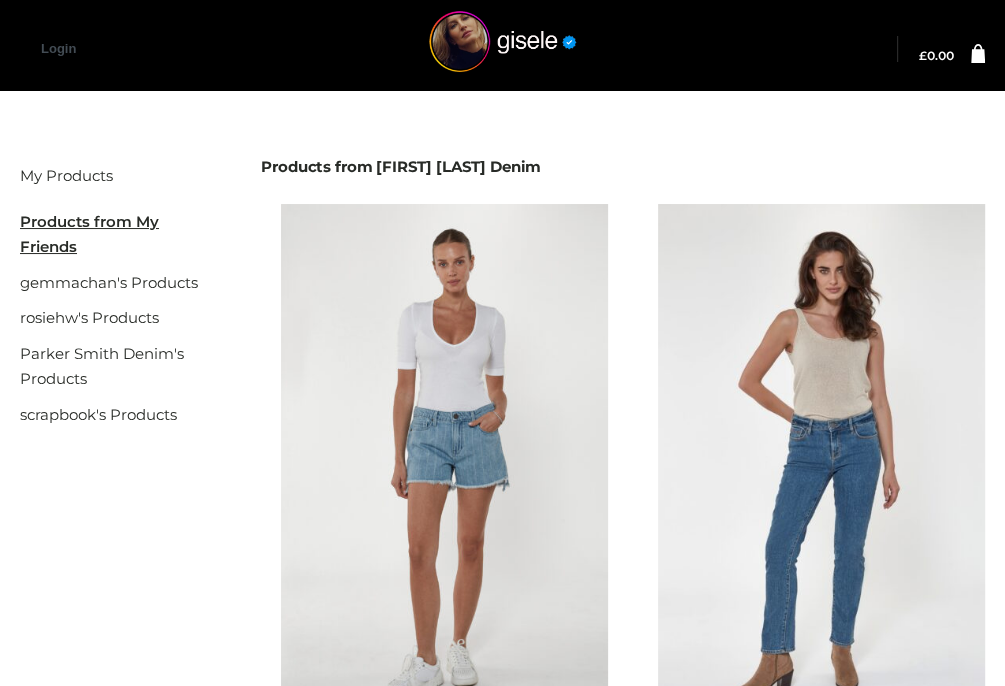 click on "gemmachan's Products" at bounding box center (115, 283) 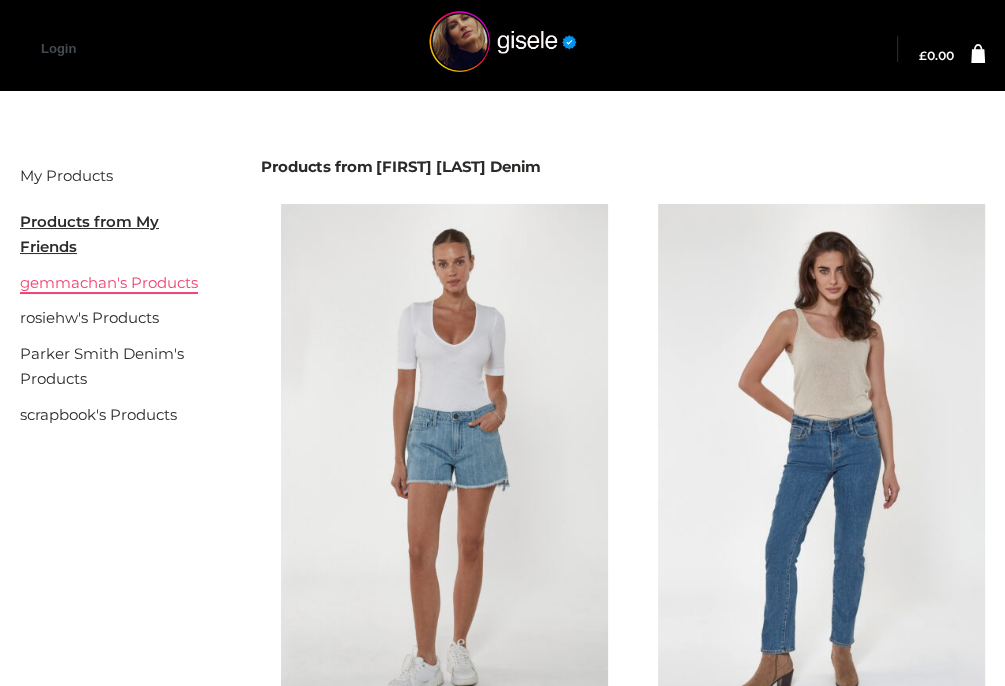 click on "gemmachan's Products" at bounding box center (109, 282) 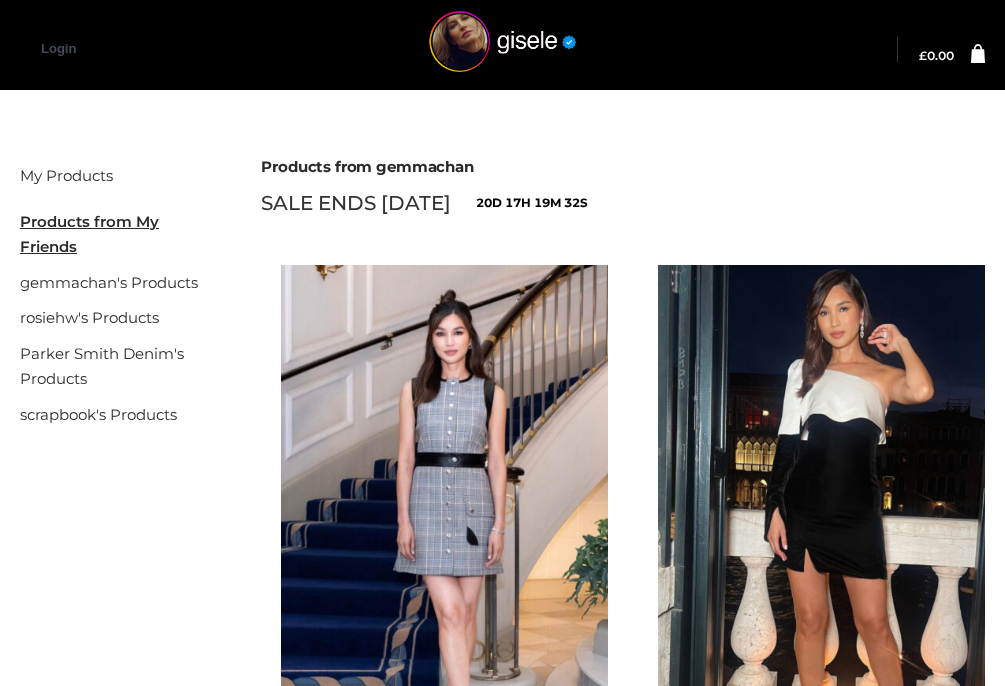scroll, scrollTop: 0, scrollLeft: 0, axis: both 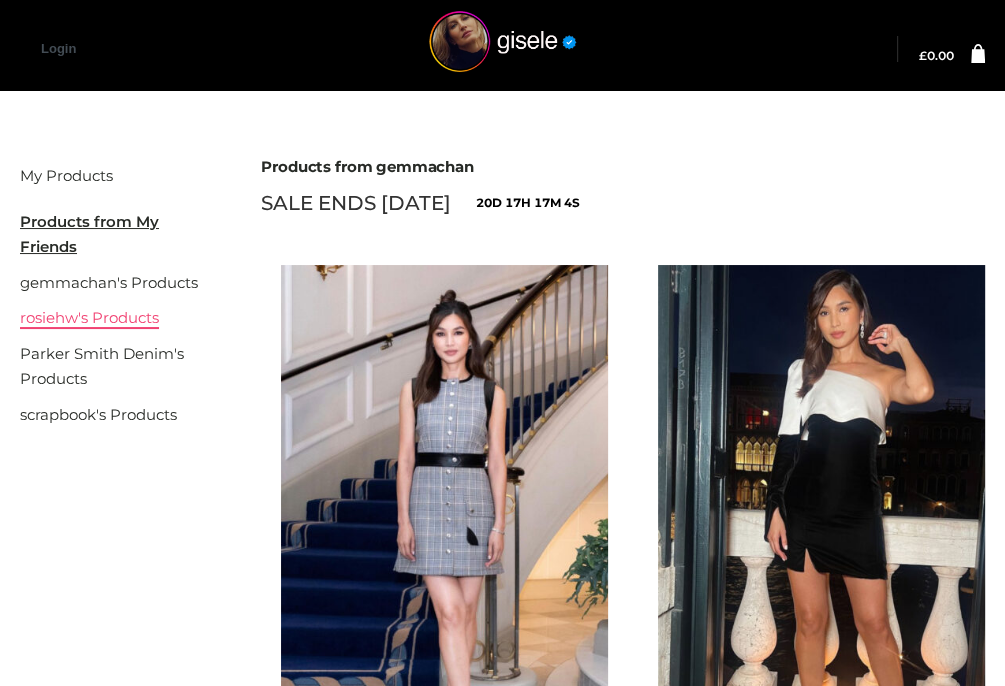 click on "rosiehw's Products" at bounding box center (89, 317) 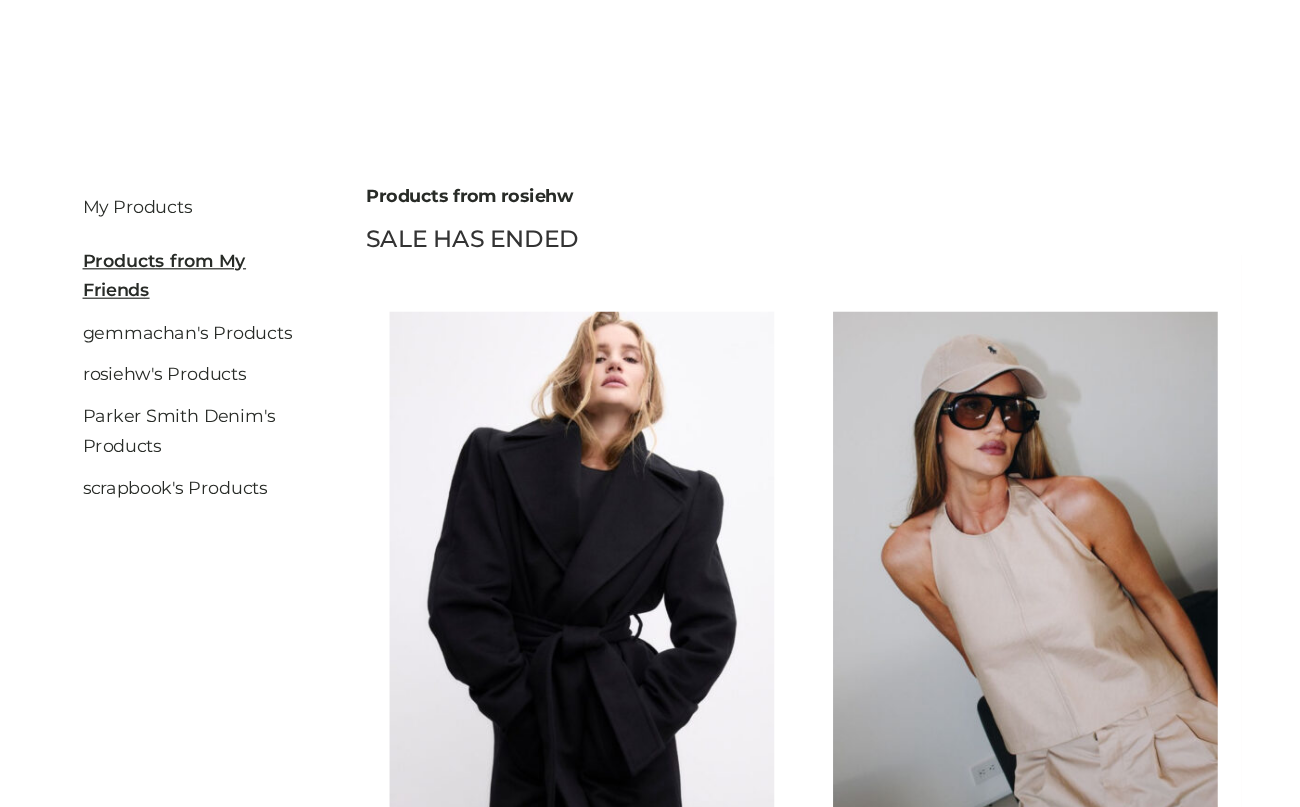 scroll, scrollTop: 0, scrollLeft: 0, axis: both 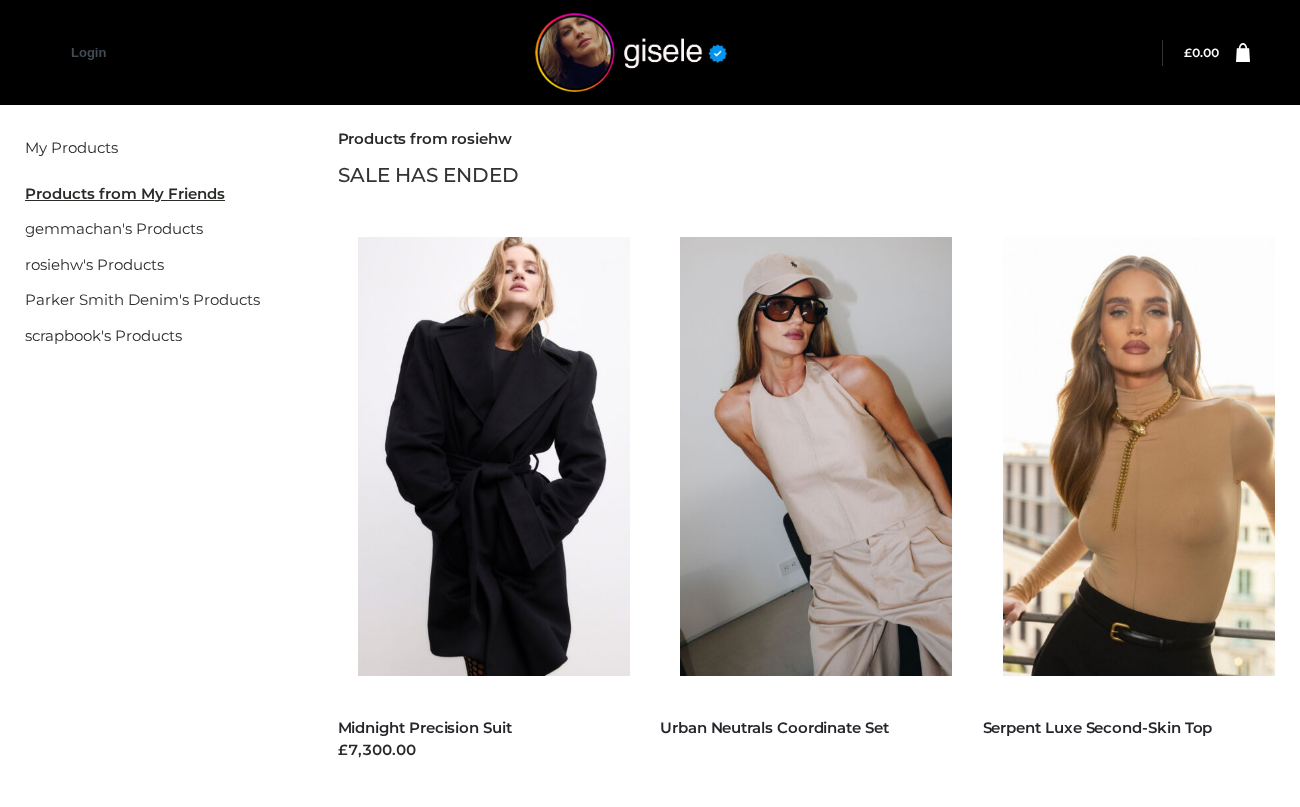 click on "Products from [NAME]  SALE HAS ENDED
CLOTHING ,
FFP ,
TWO PIECE
Midnight Precision Suit
£7,300.00
Select options
CLOTHING ,
FFP ,
TWO PIECE
Urban Neutrals Coordinate Set
Sold Out
CLOTHING ,
FFP ,
TOPS
Serpent Luxe Second-Skin Top
Sold Out" at bounding box center [807, 478] 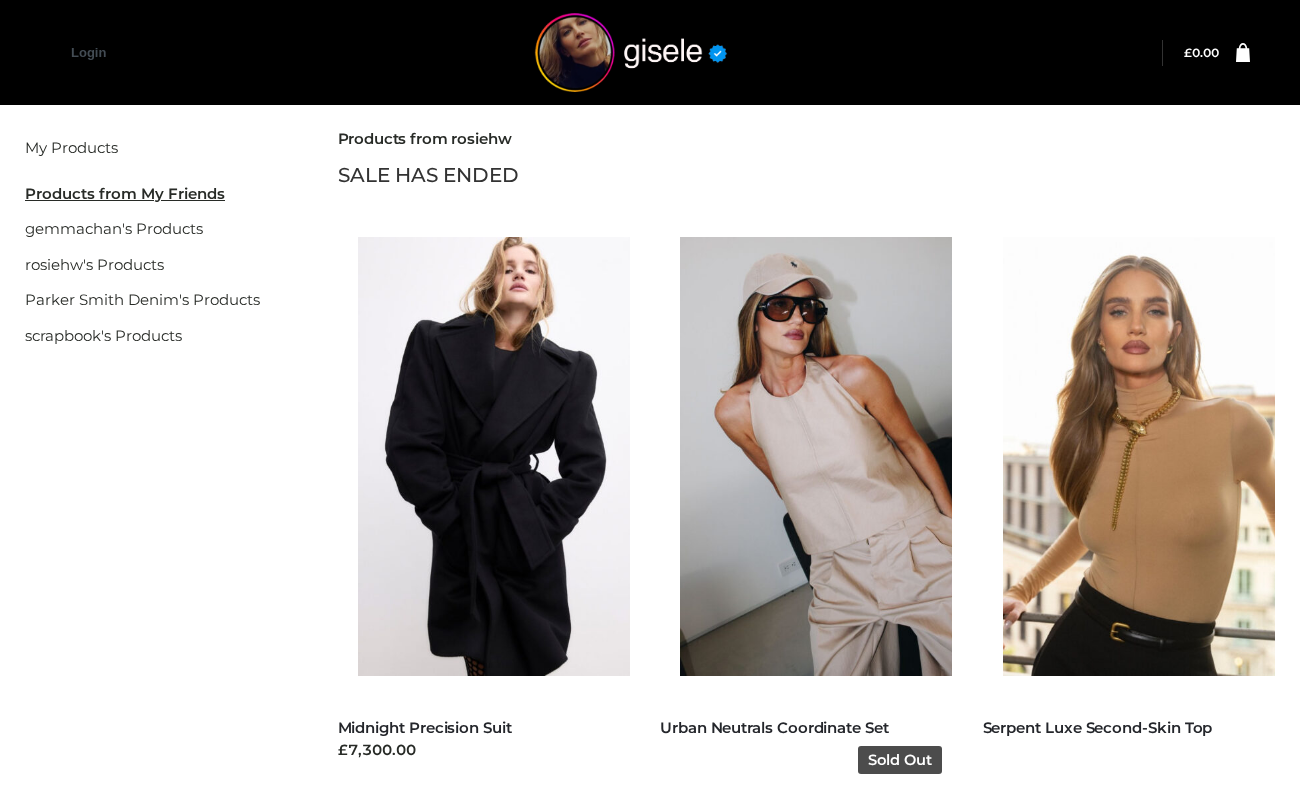drag, startPoint x: 892, startPoint y: 196, endPoint x: 914, endPoint y: 237, distance: 46.52956 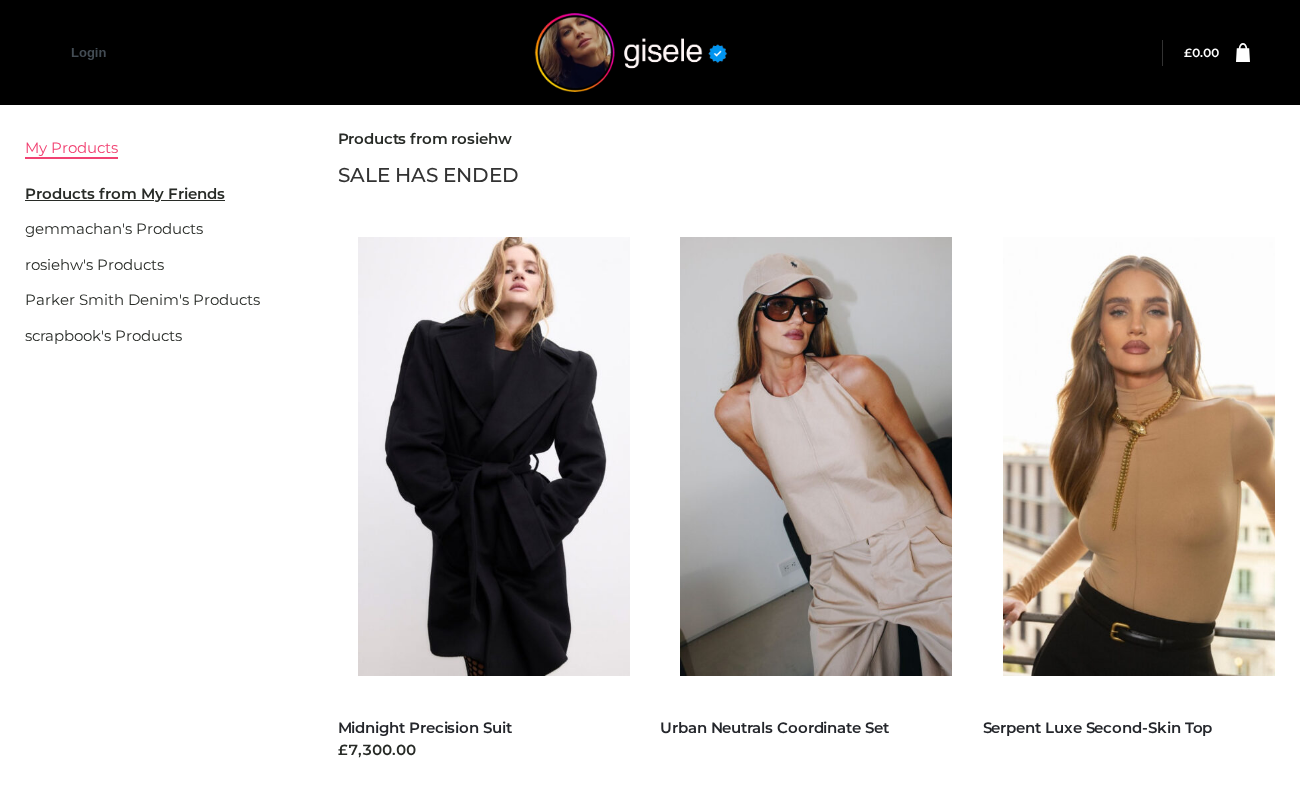 click on "My Products" at bounding box center [71, 147] 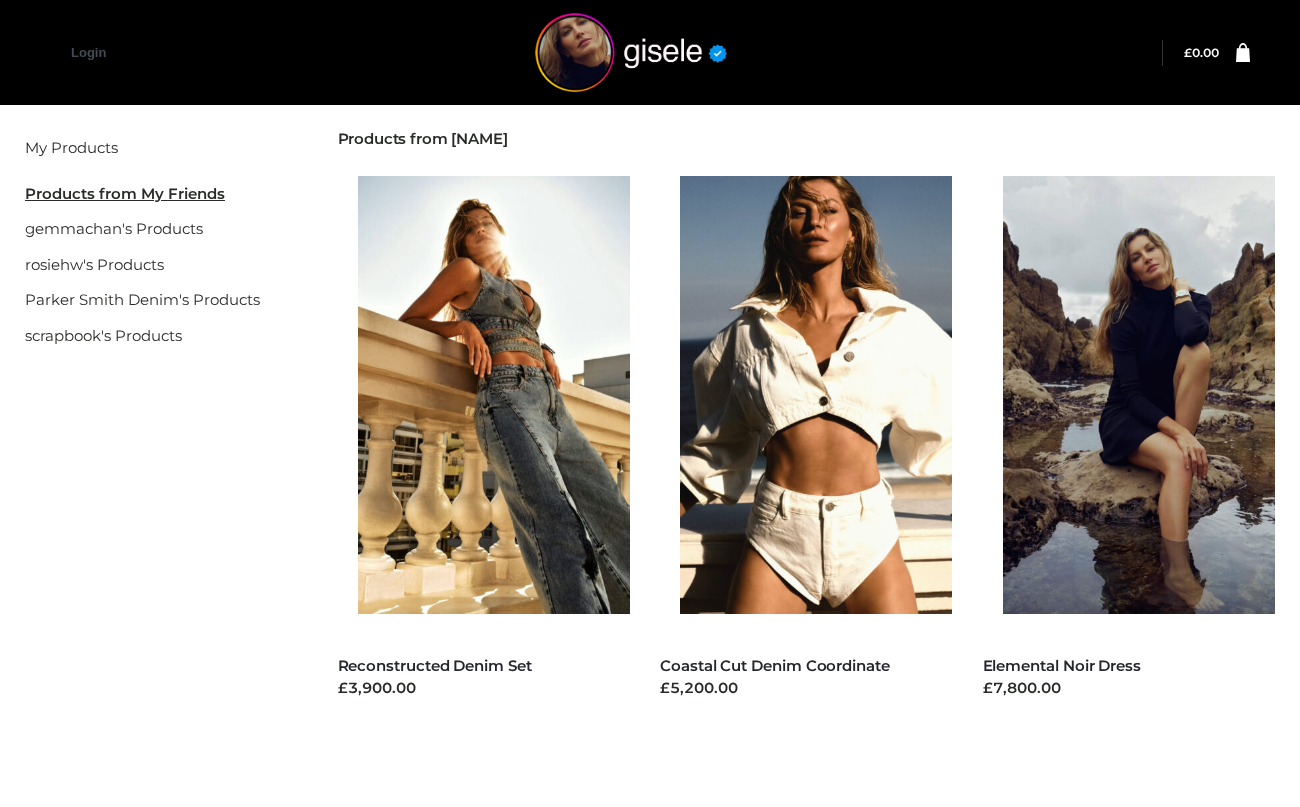 scroll, scrollTop: 0, scrollLeft: 0, axis: both 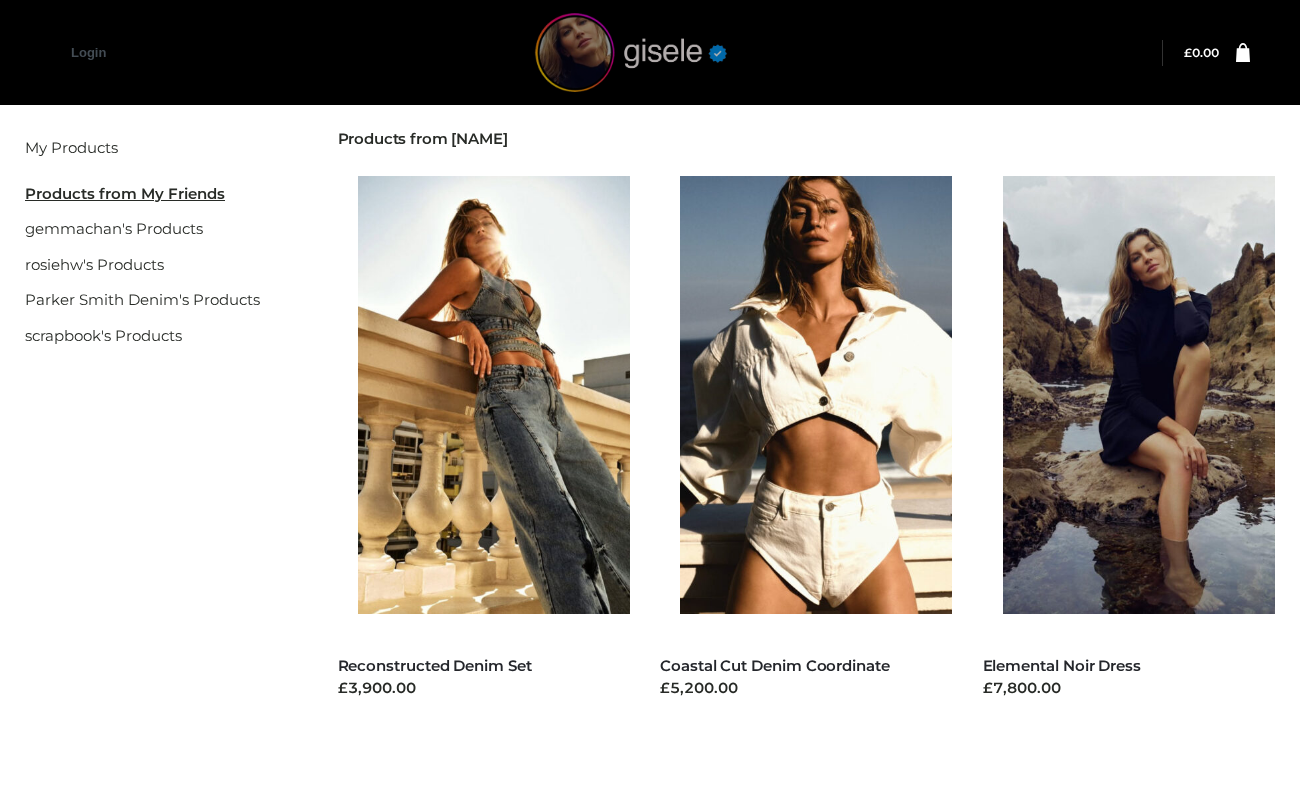 click at bounding box center [634, 52] 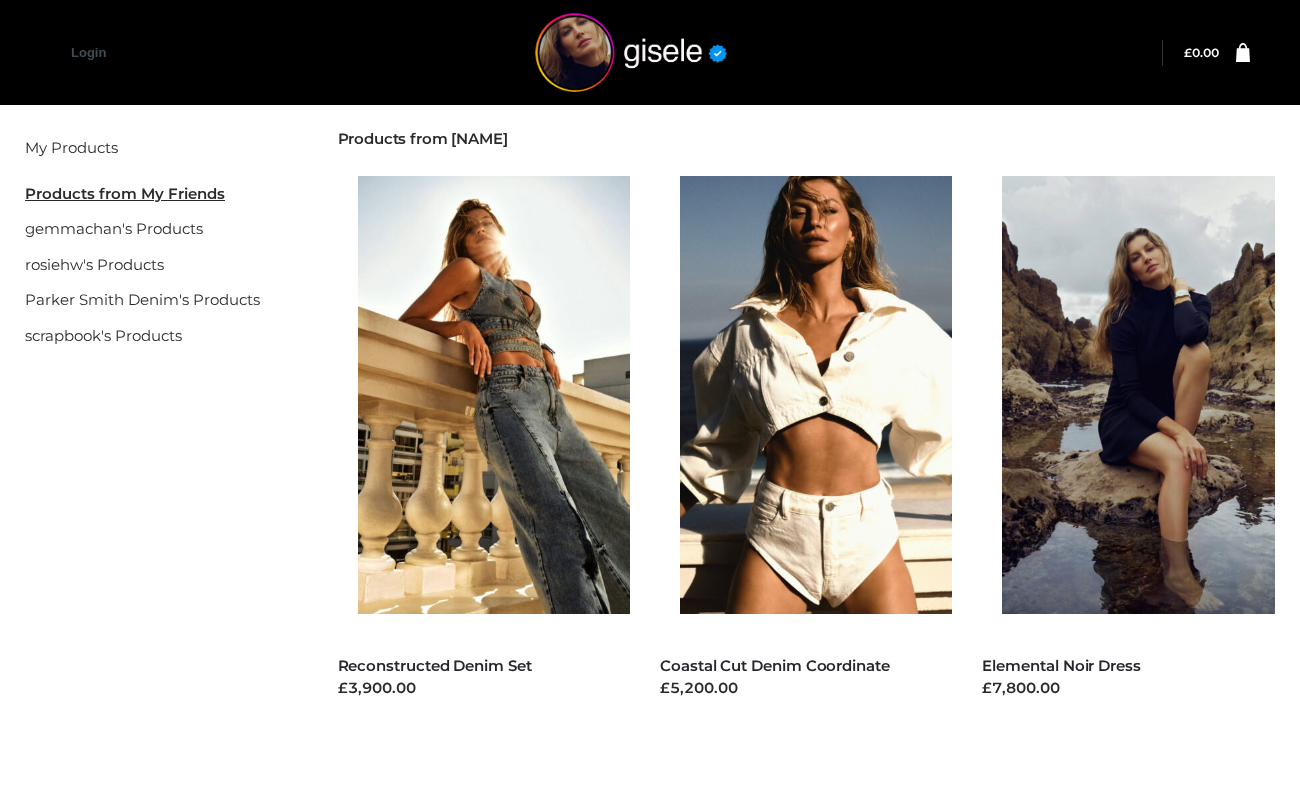 scroll, scrollTop: 0, scrollLeft: 0, axis: both 